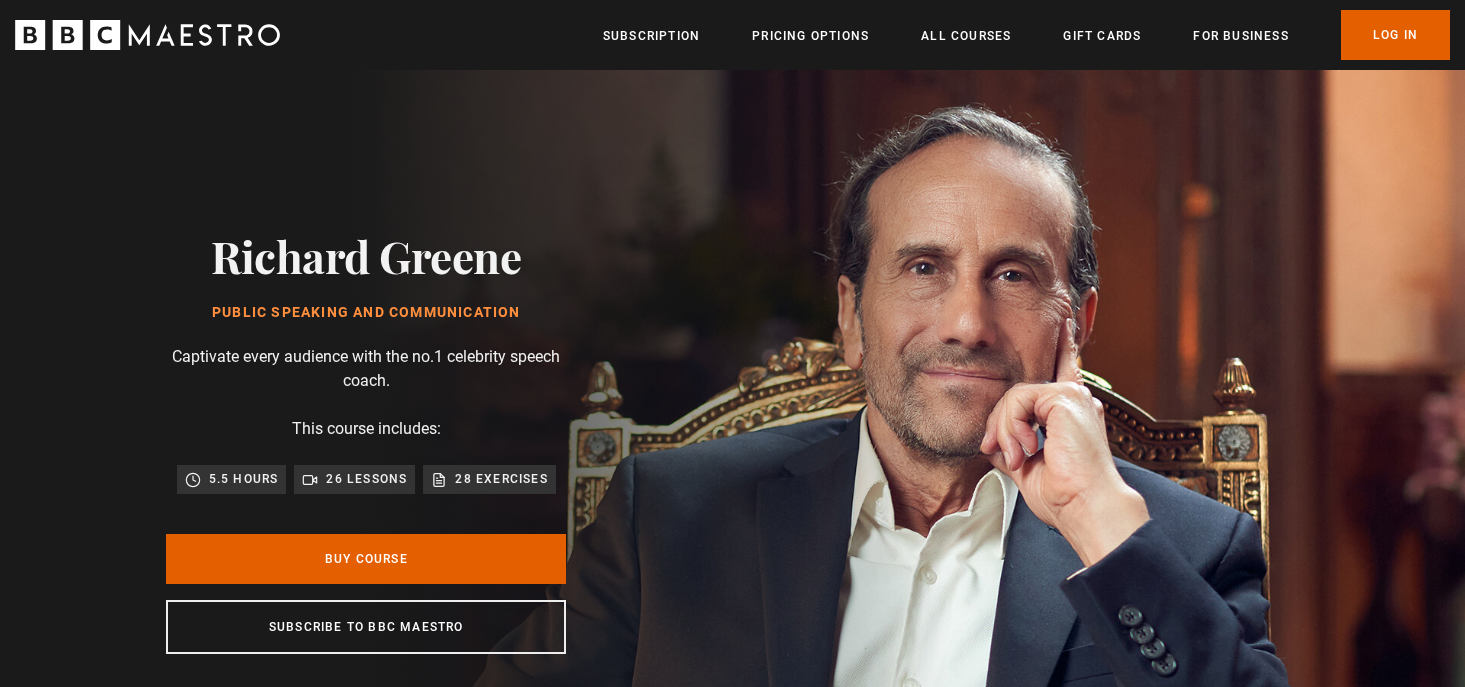 scroll, scrollTop: 0, scrollLeft: 0, axis: both 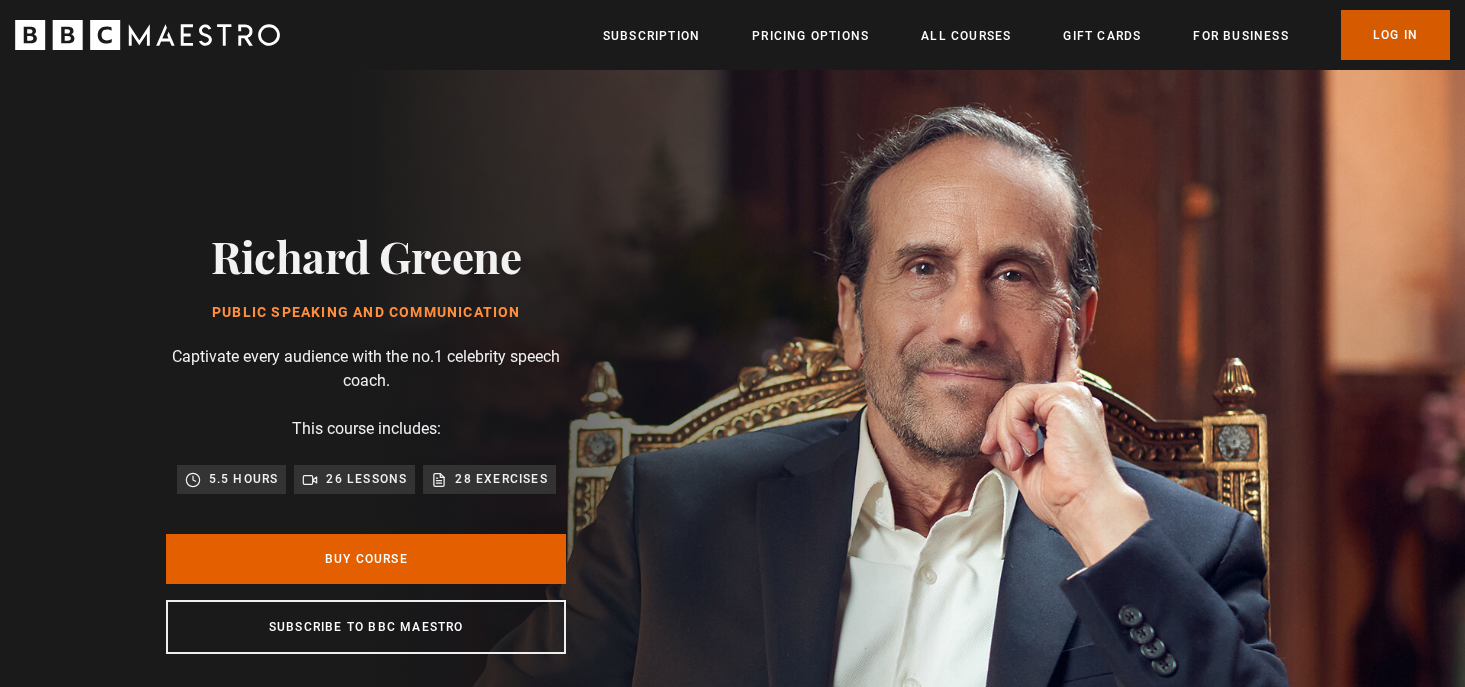 click on "Log In" at bounding box center (1395, 35) 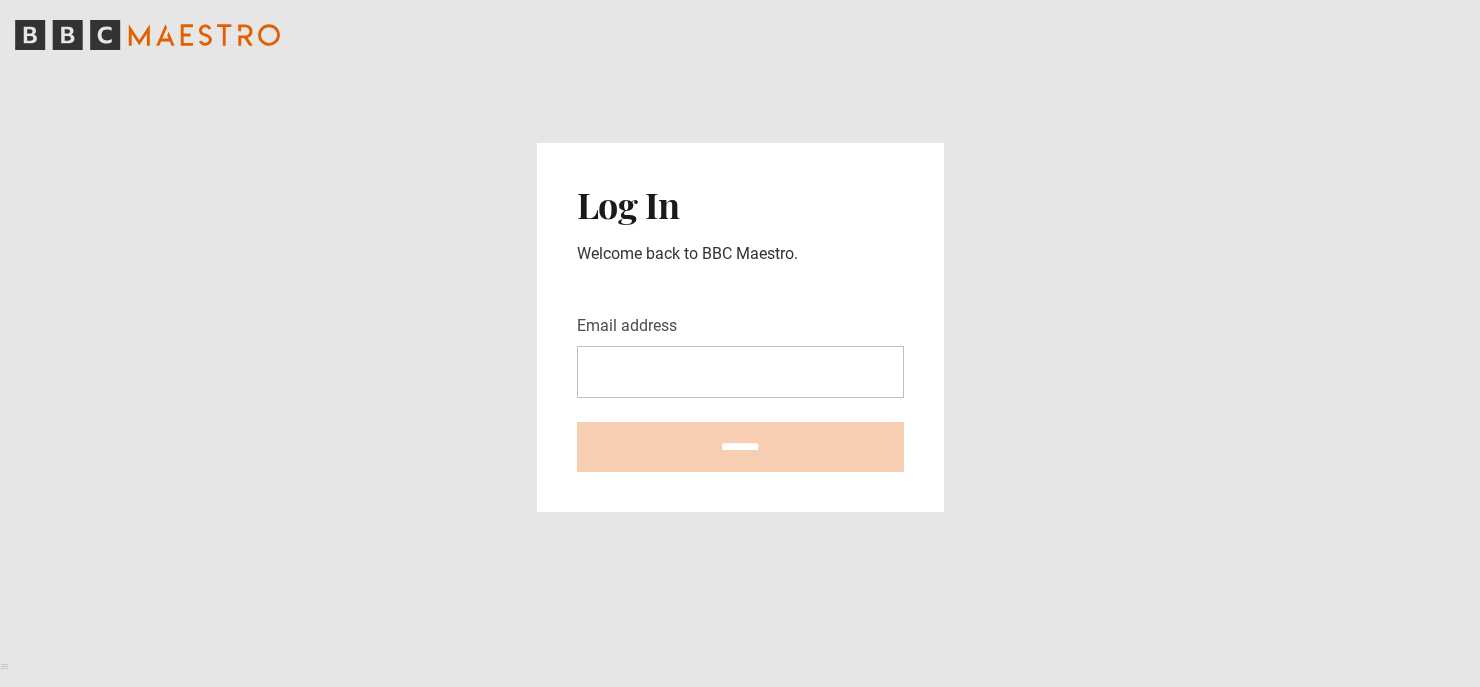 scroll, scrollTop: 0, scrollLeft: 0, axis: both 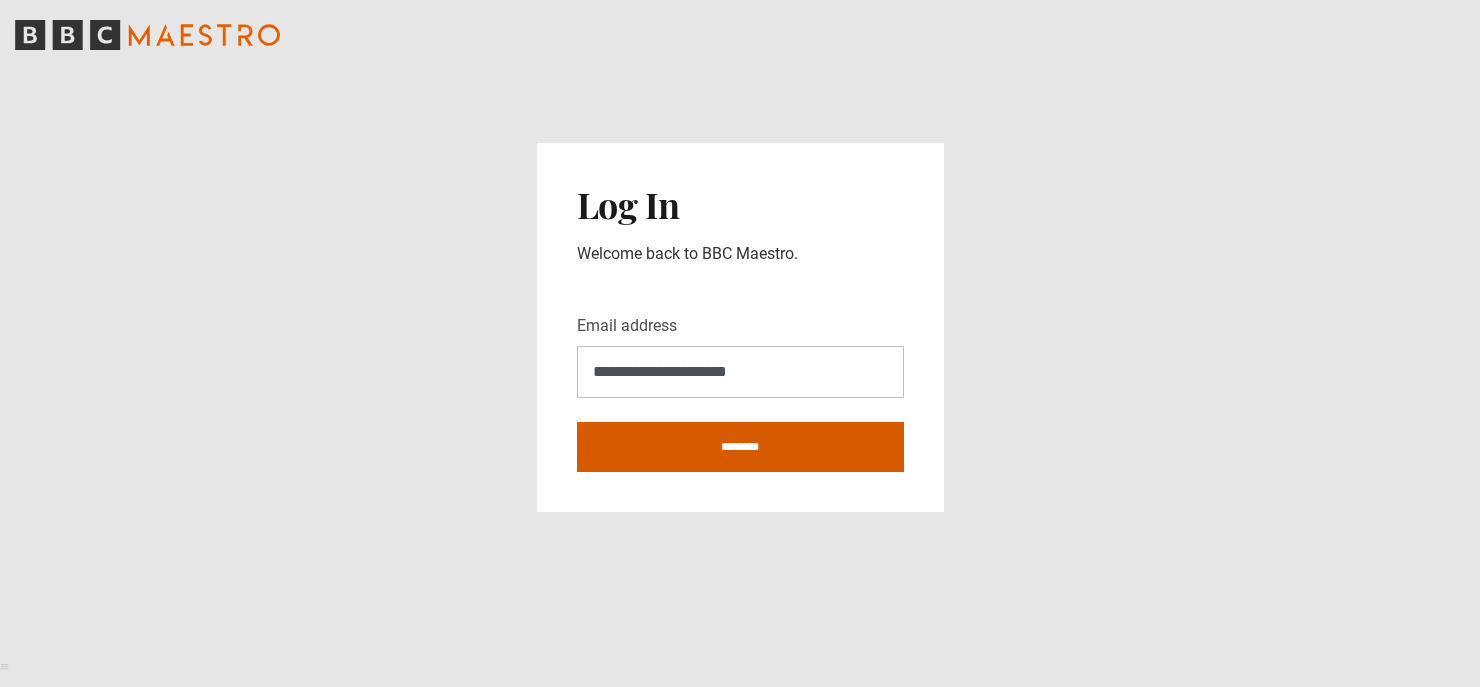 click on "********" at bounding box center (740, 447) 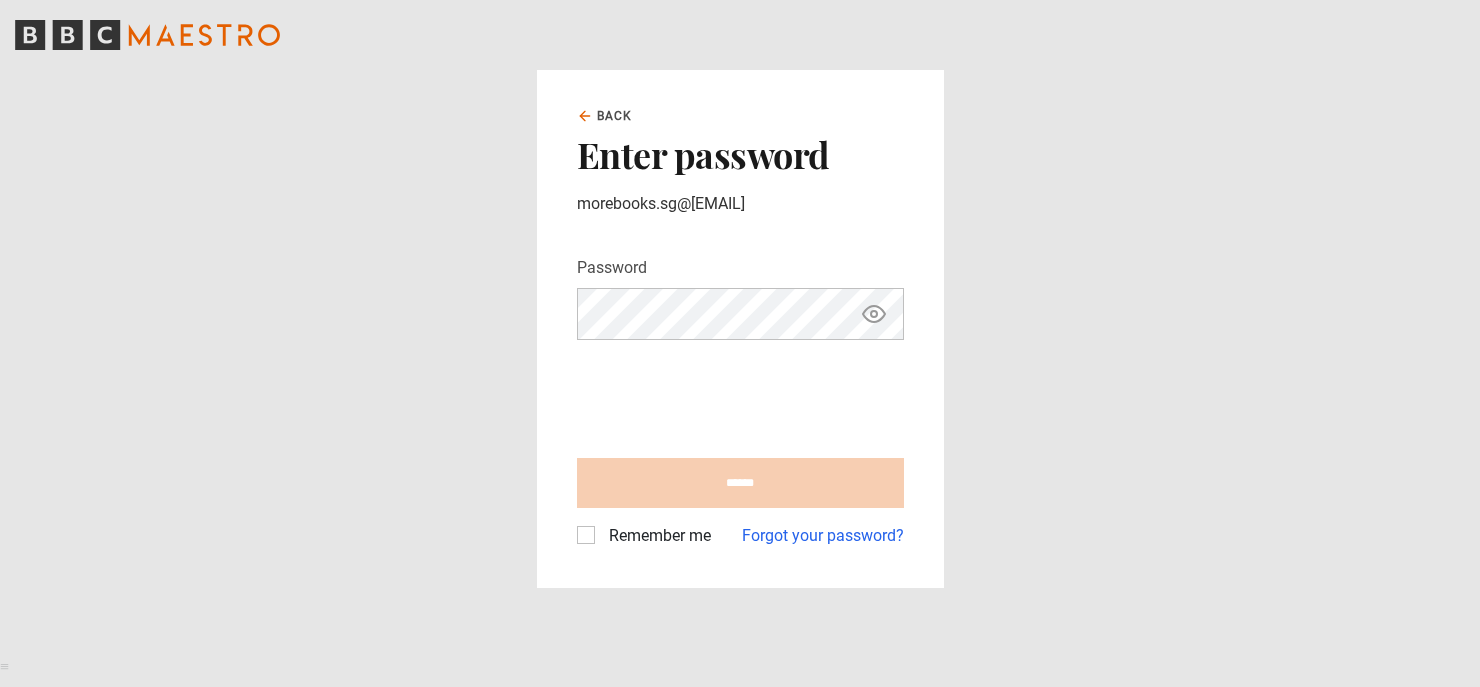 scroll, scrollTop: 0, scrollLeft: 0, axis: both 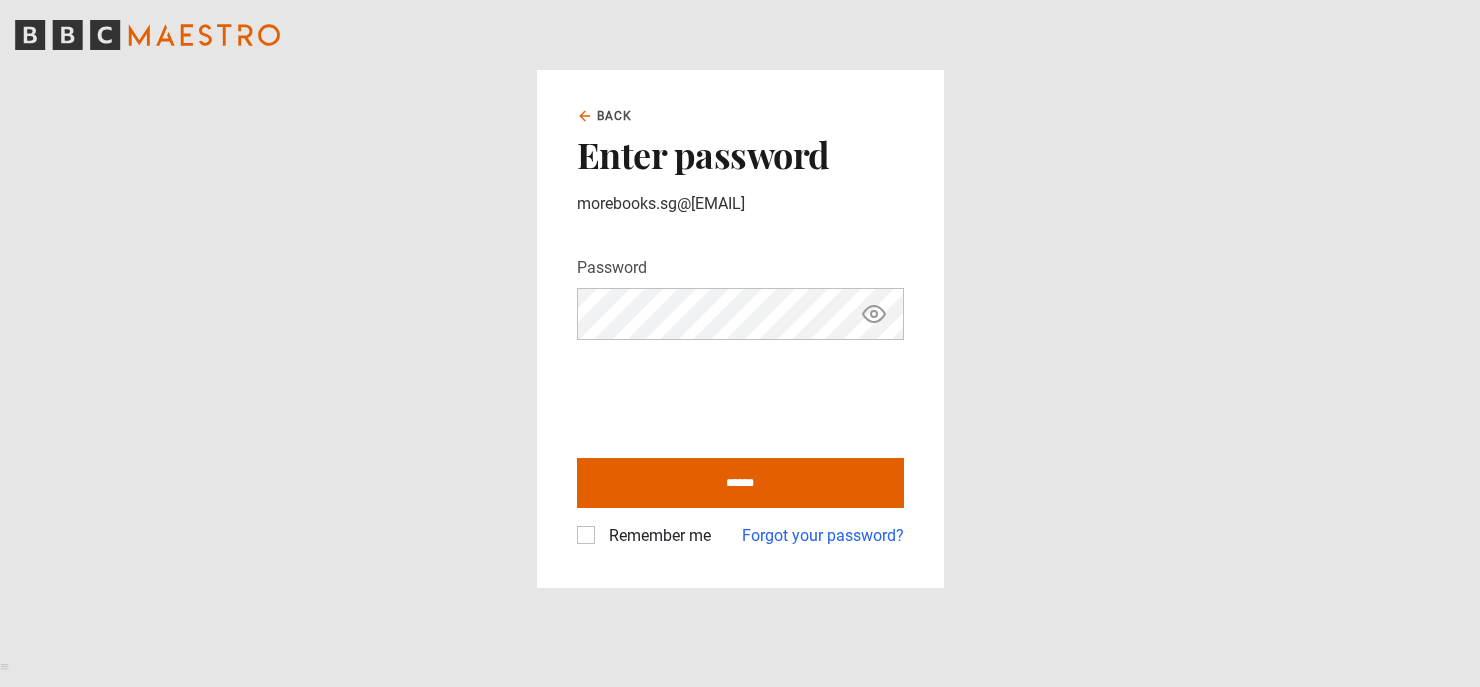 click on "Remember me" at bounding box center [656, 536] 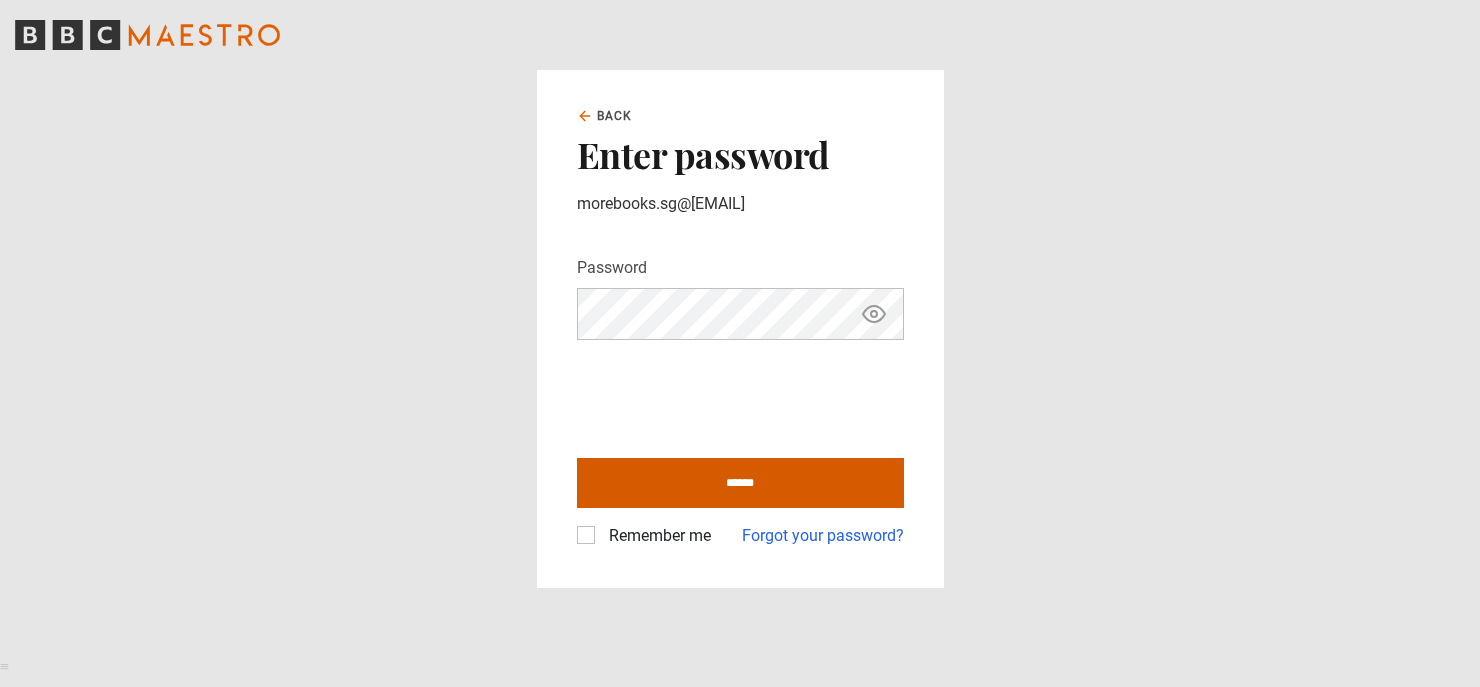 click on "******" at bounding box center [740, 483] 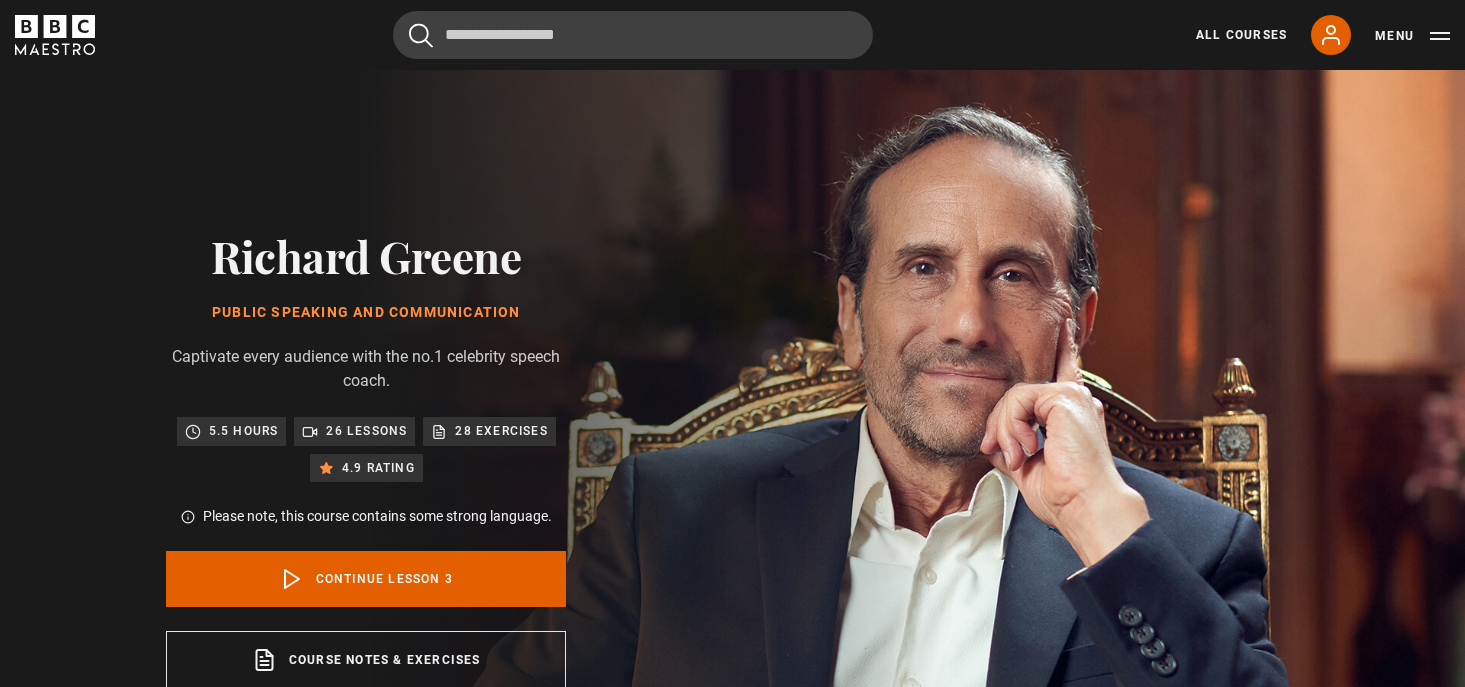 scroll, scrollTop: 849, scrollLeft: 0, axis: vertical 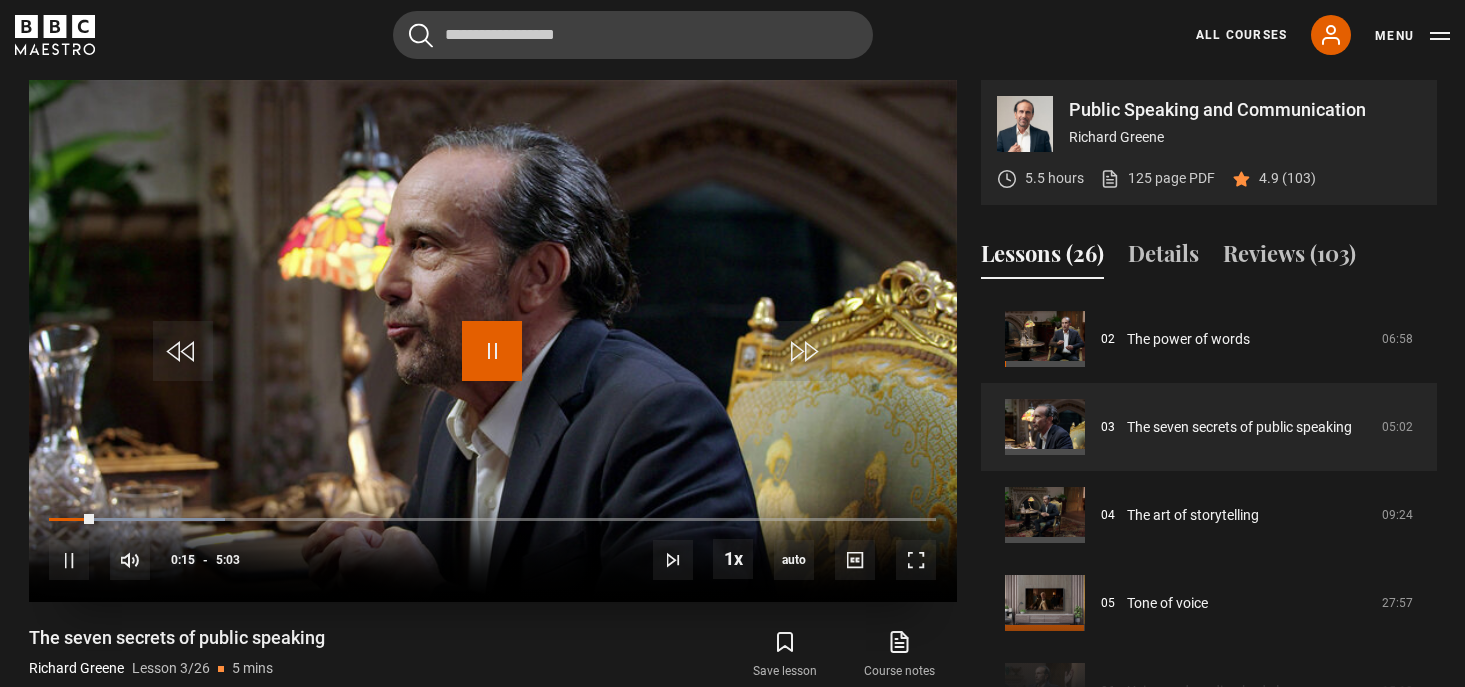 click at bounding box center [492, 351] 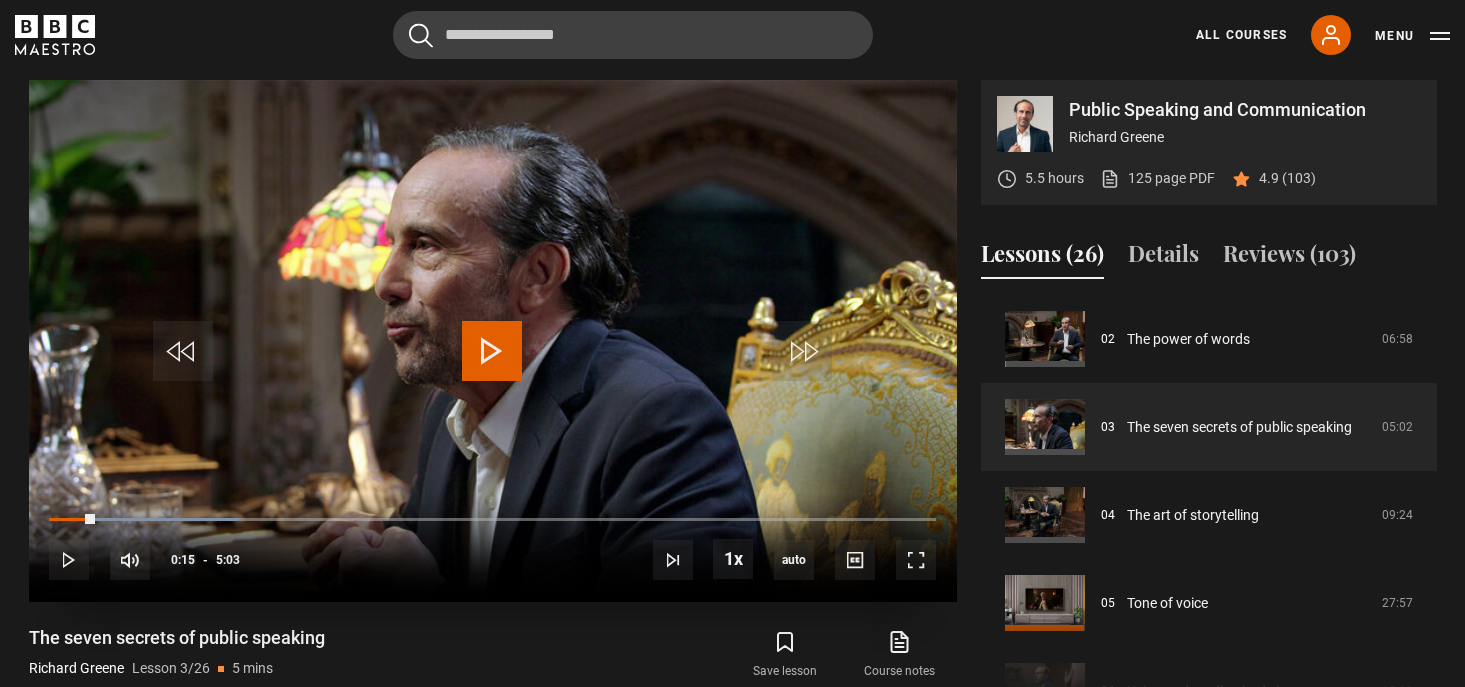 click at bounding box center [492, 351] 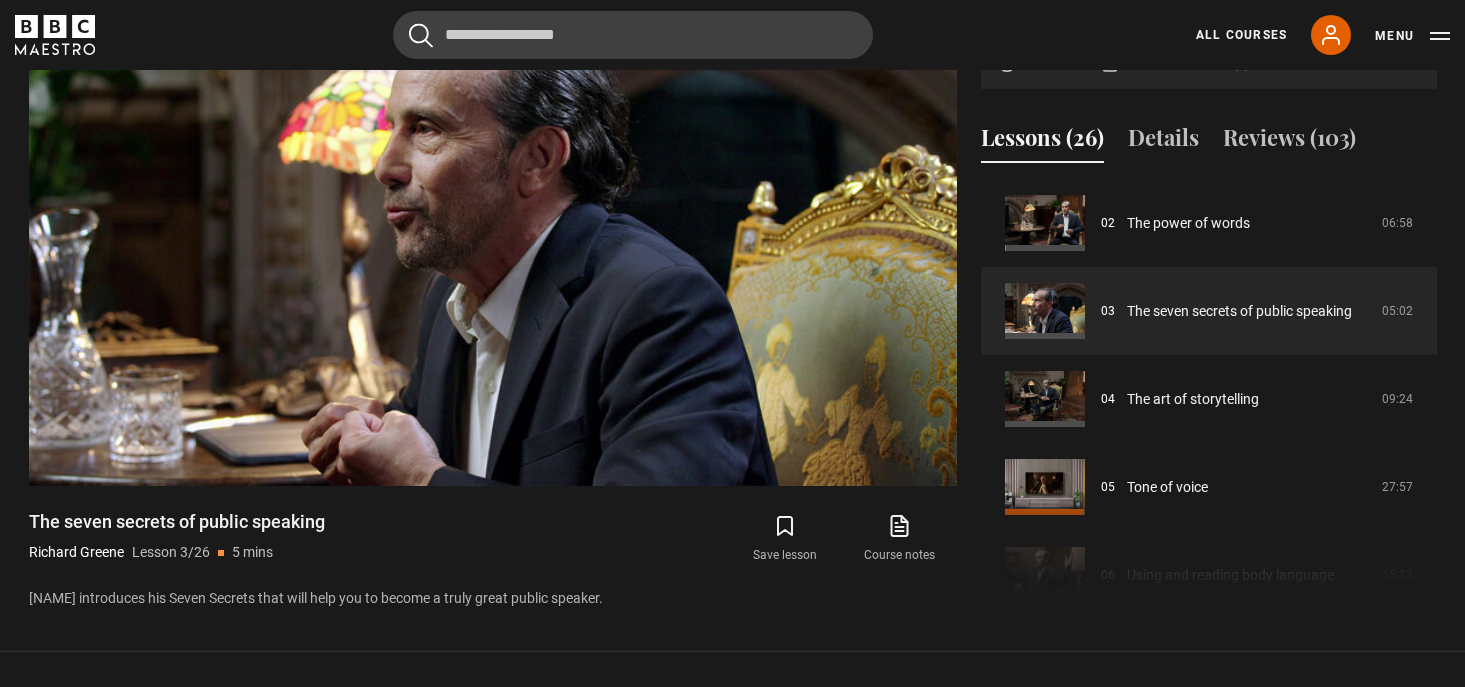 scroll, scrollTop: 789, scrollLeft: 0, axis: vertical 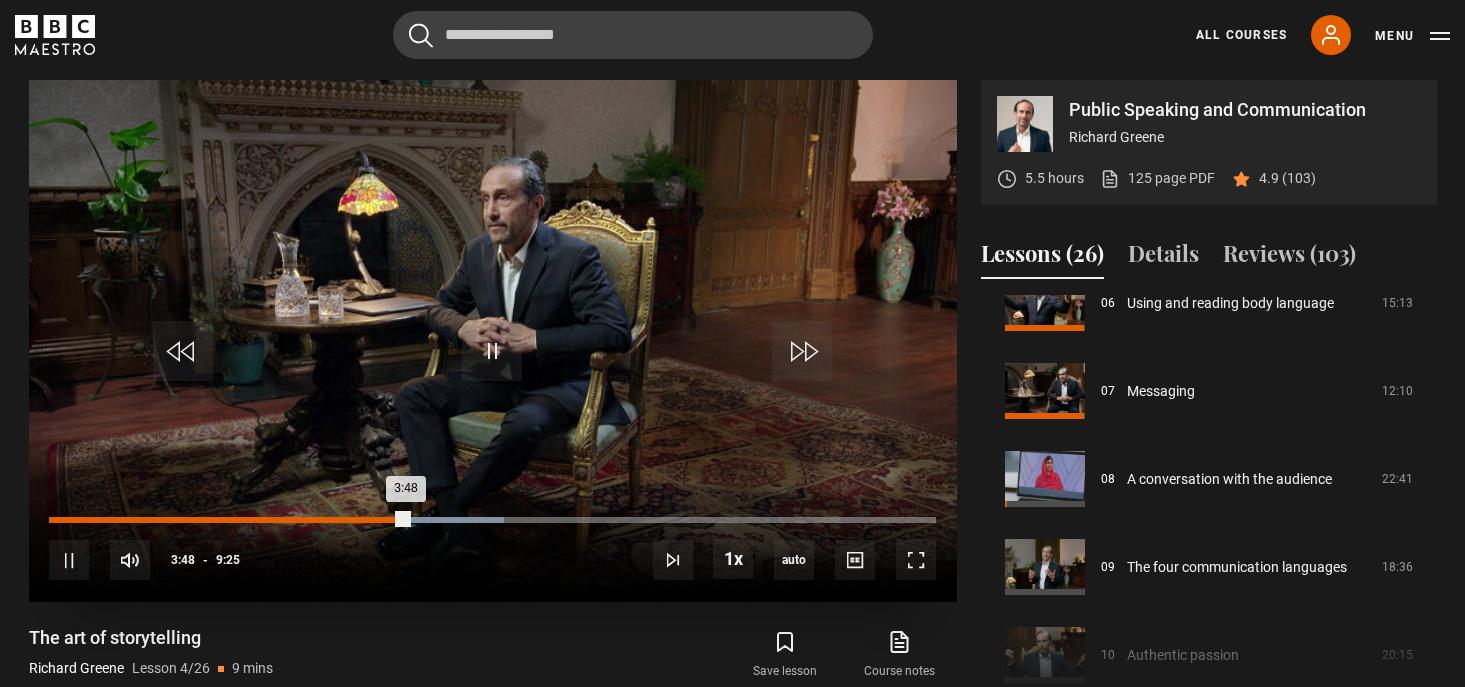 click on "Loaded :  51.33% 3:27 3:48" at bounding box center [492, 520] 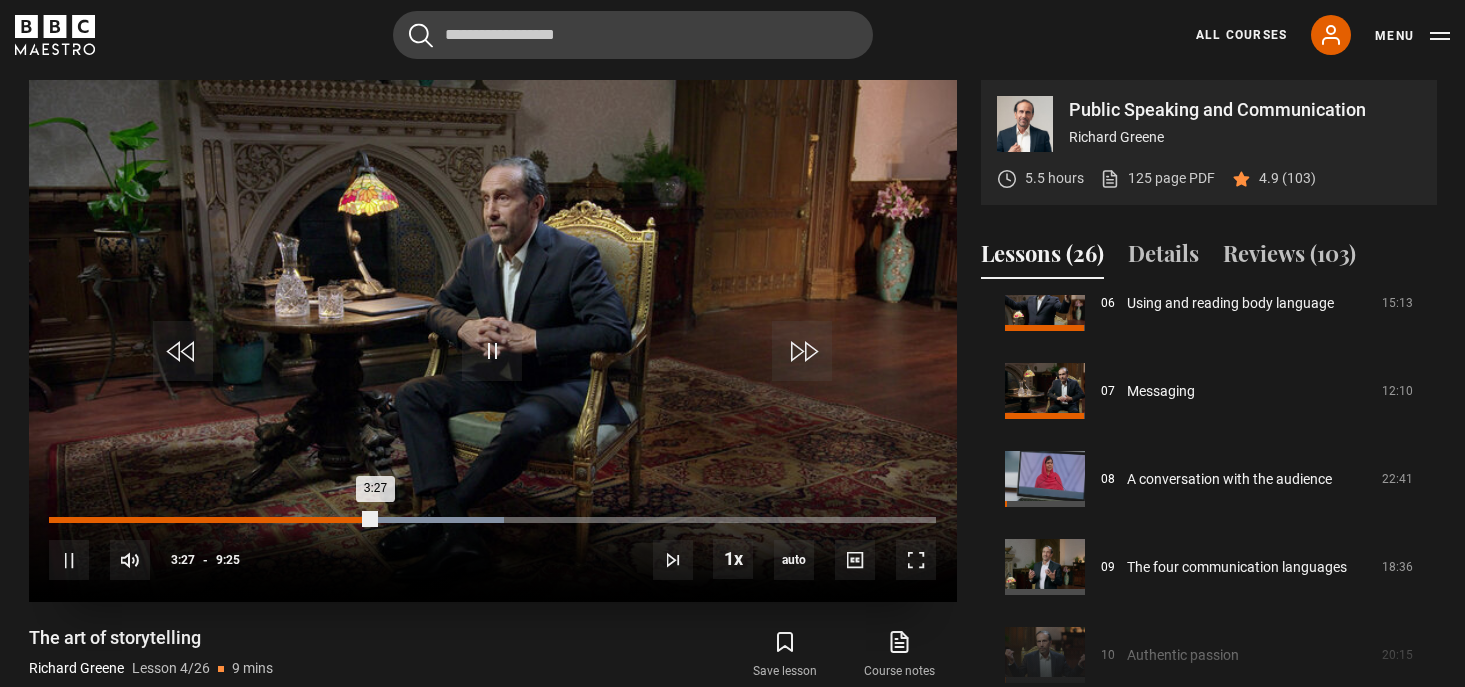 click on "Loaded :  51.33% 3:15 3:27" at bounding box center [492, 520] 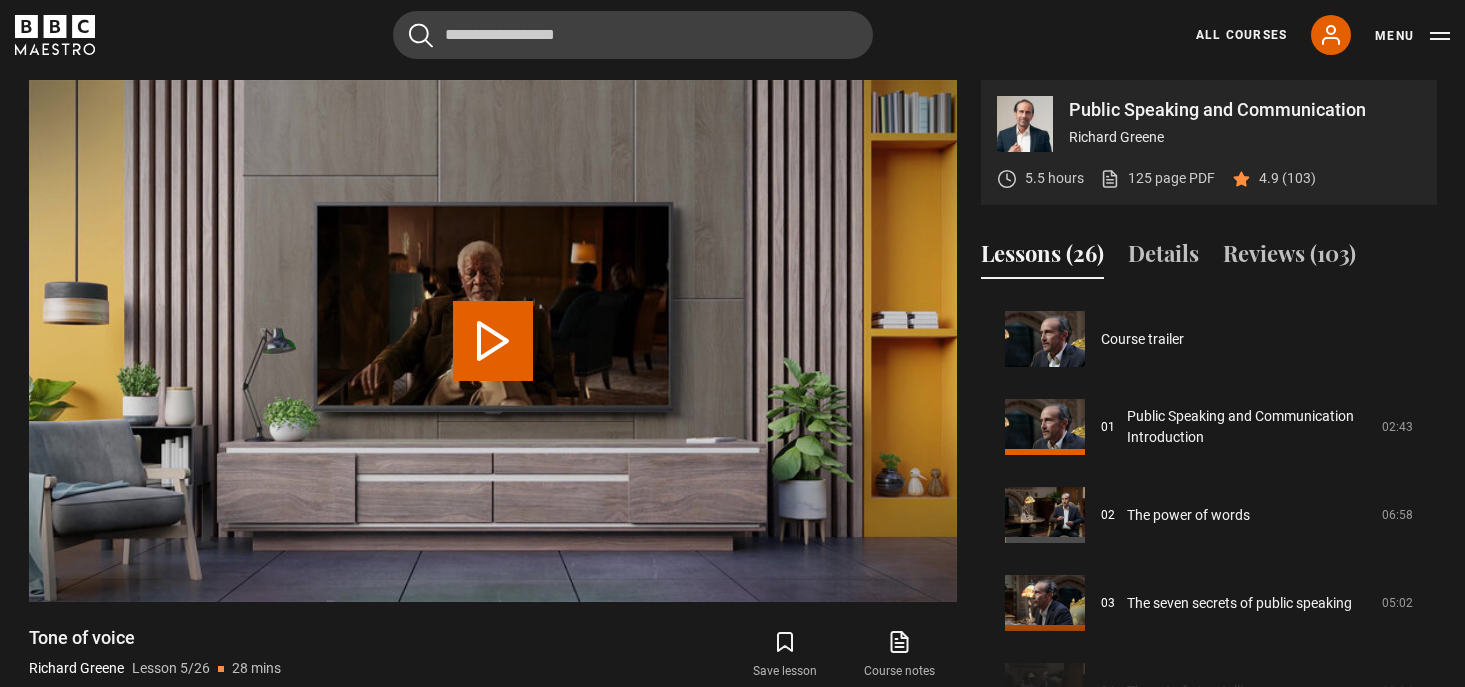 scroll, scrollTop: 352, scrollLeft: 0, axis: vertical 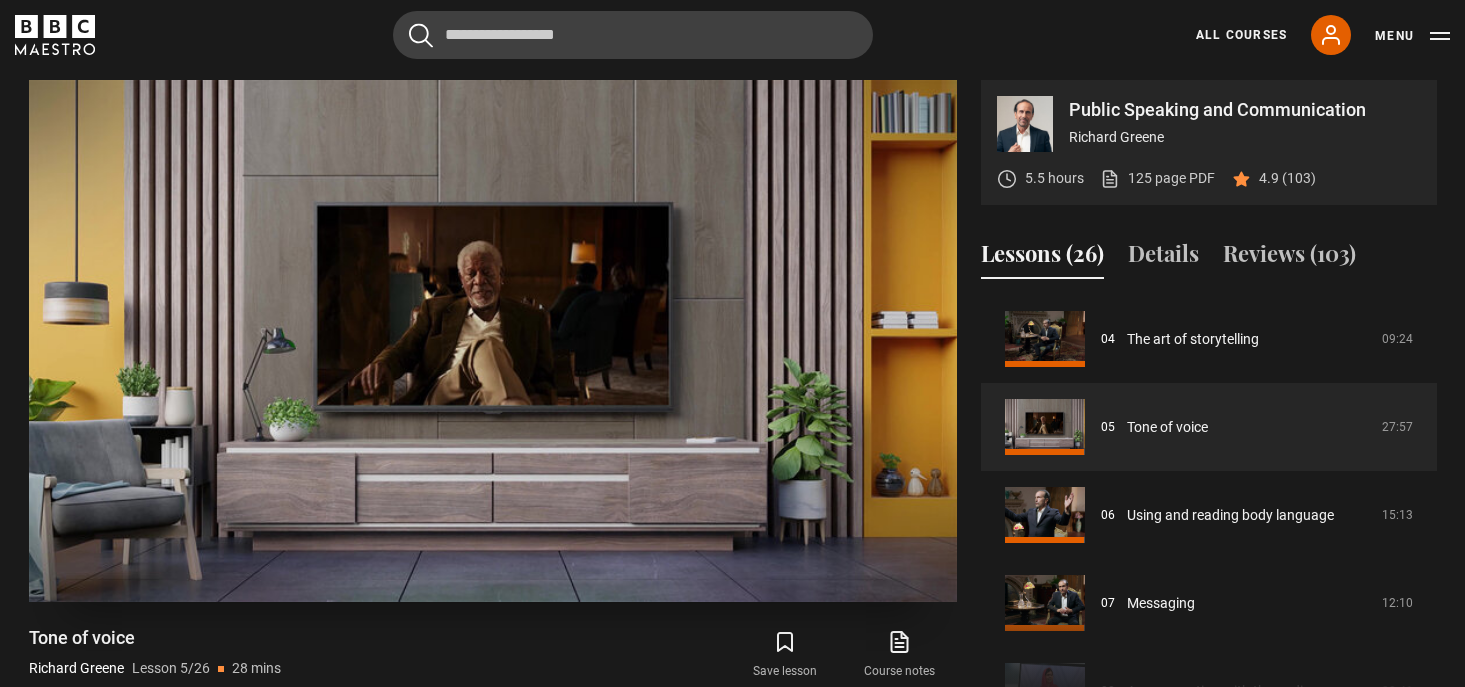 click on "Public Speaking and Communication
Richard  Greene
5.5 hours
125 page PDF
(opens in new tab)
4.9 (103)
Video Player is loading. Play Lesson Tone of voice 10s Skip Back 10 seconds Pause 10s Skip Forward 10 seconds Loaded :  48.87% 25:49 12:37 Pause Mute Current Time  12:37 - Duration  27:58
Richard  Greene
Lesson 5
Tone of voice
1x Playback Rate 2x 1.5x 1x , selected 0.5x auto Quality 360p 720p 1080p 2160p" at bounding box center [732, 384] 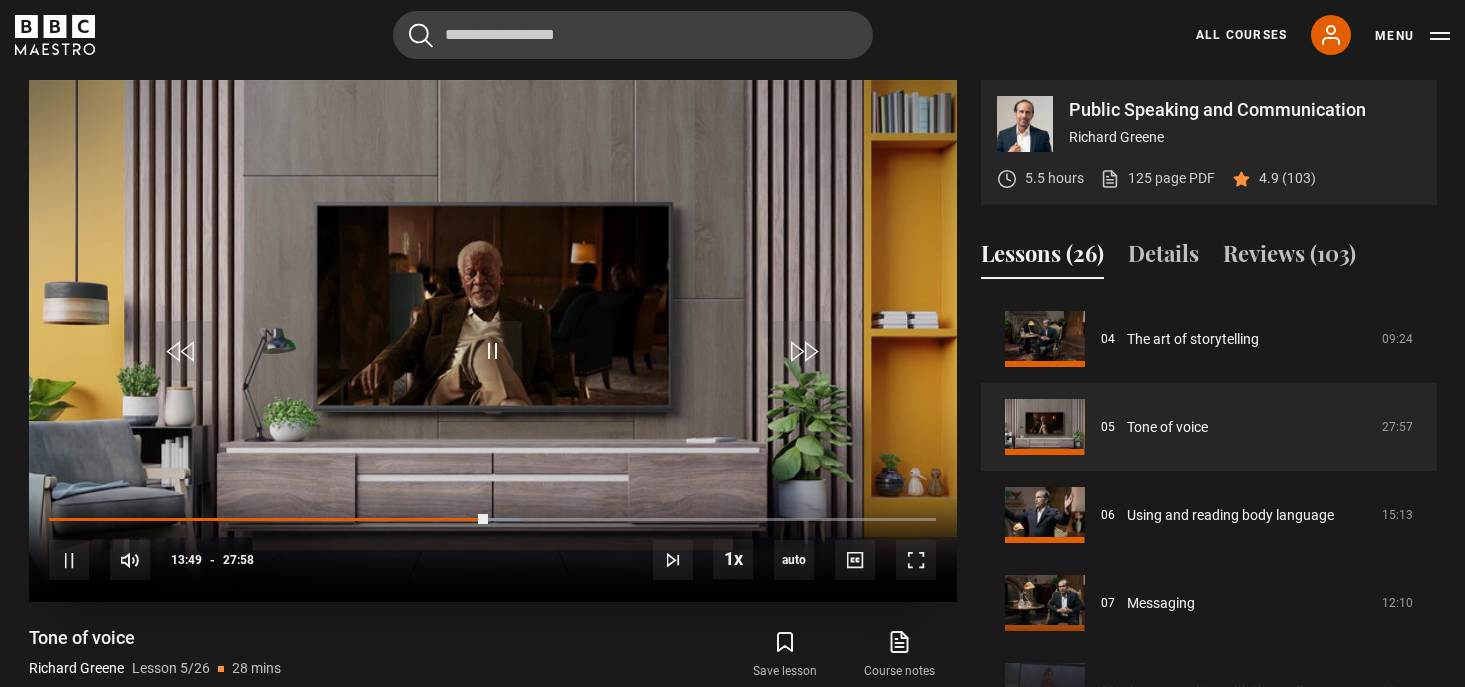 drag, startPoint x: 635, startPoint y: 219, endPoint x: 753, endPoint y: 175, distance: 125.93649 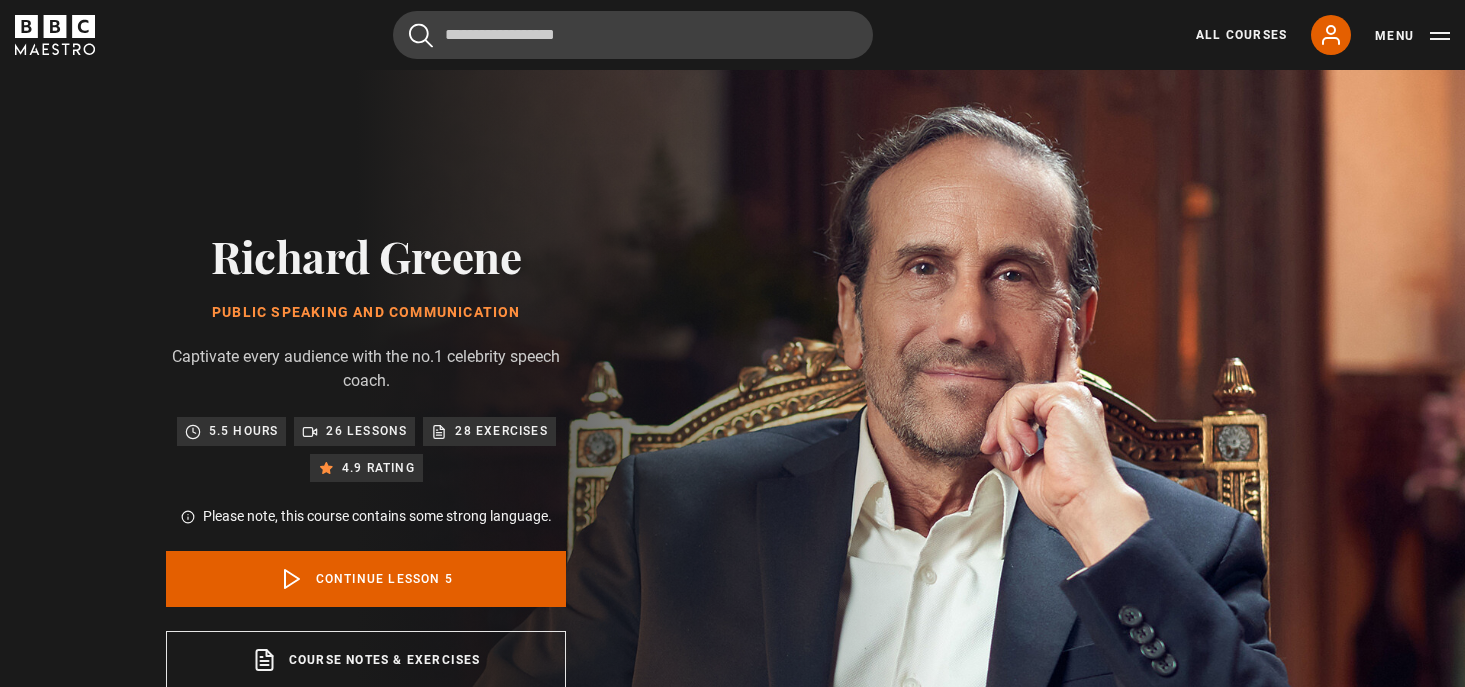 scroll, scrollTop: 849, scrollLeft: 0, axis: vertical 